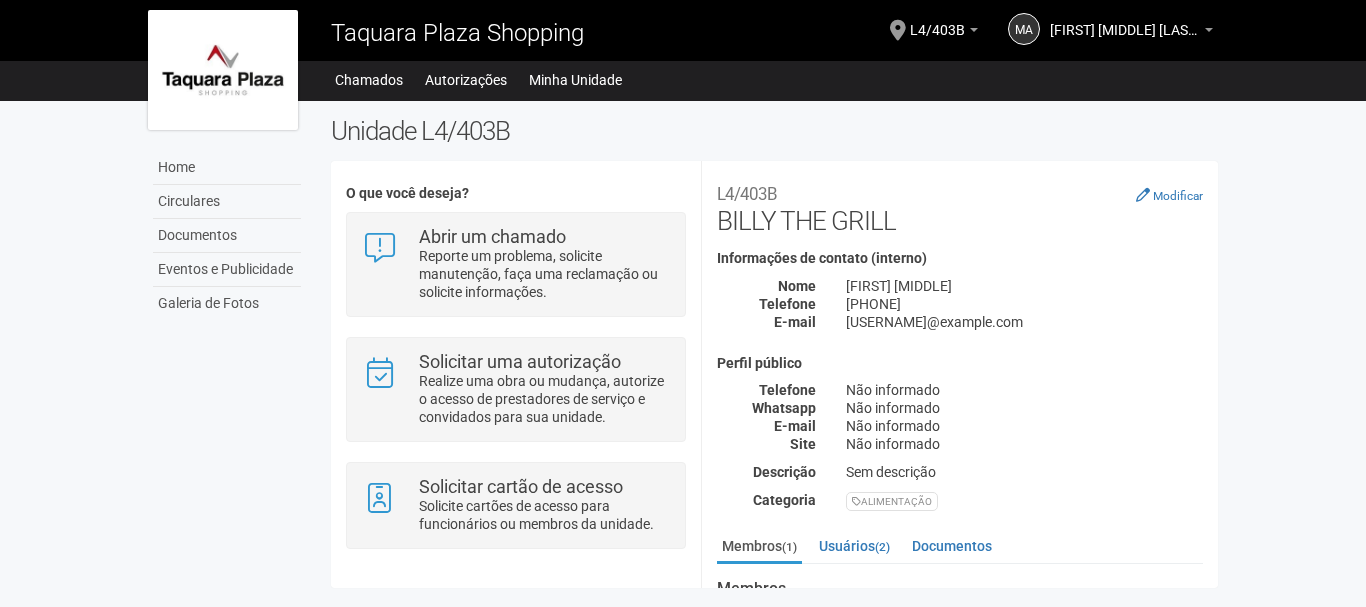 scroll, scrollTop: 0, scrollLeft: 0, axis: both 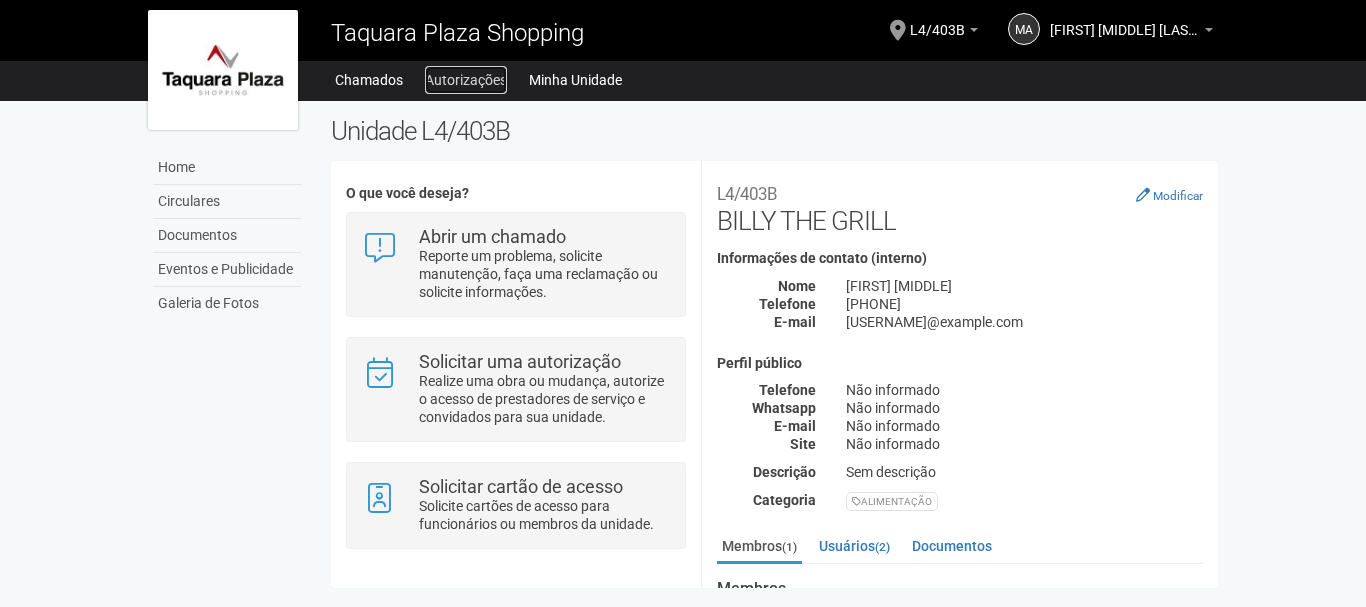 click on "Autorizações" at bounding box center [466, 80] 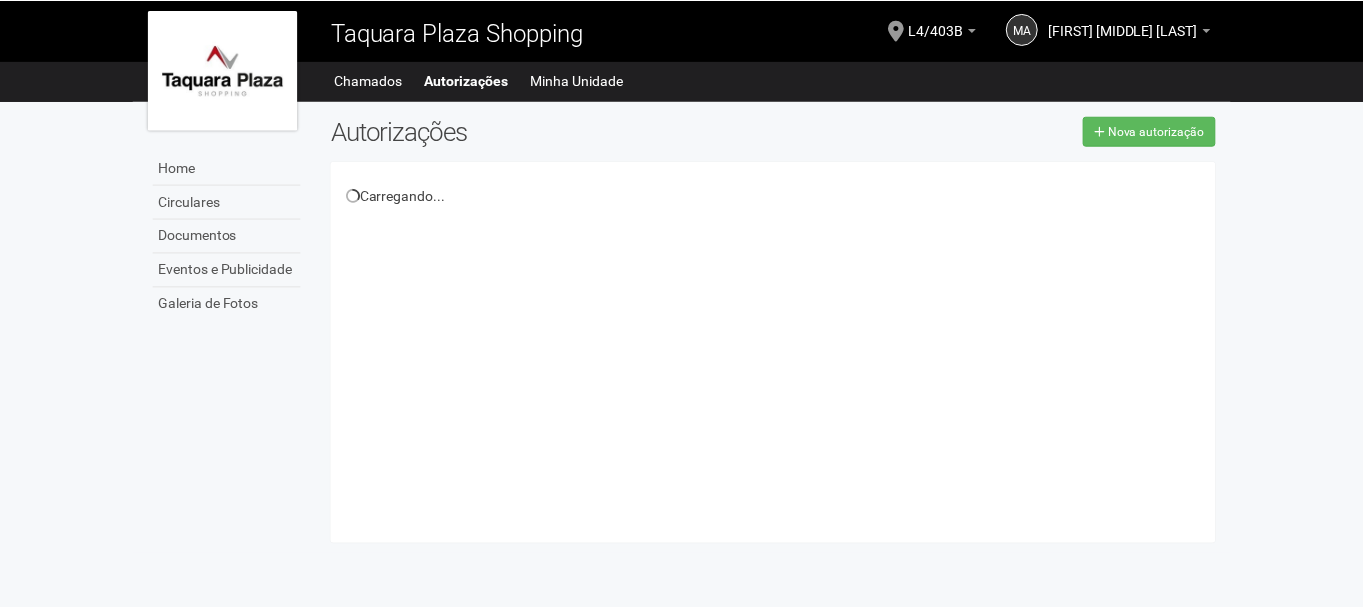 scroll, scrollTop: 0, scrollLeft: 0, axis: both 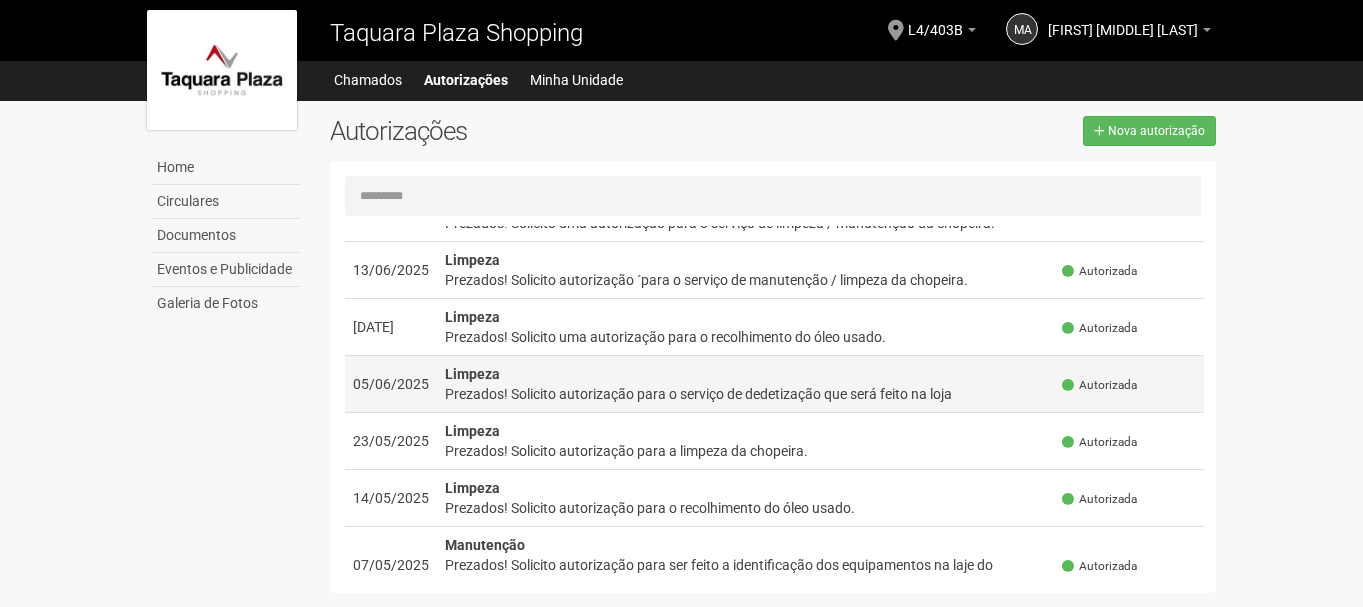click on "Prezados! Solicito autorização para o serviço de dedetização que será feito na loja" at bounding box center (746, 394) 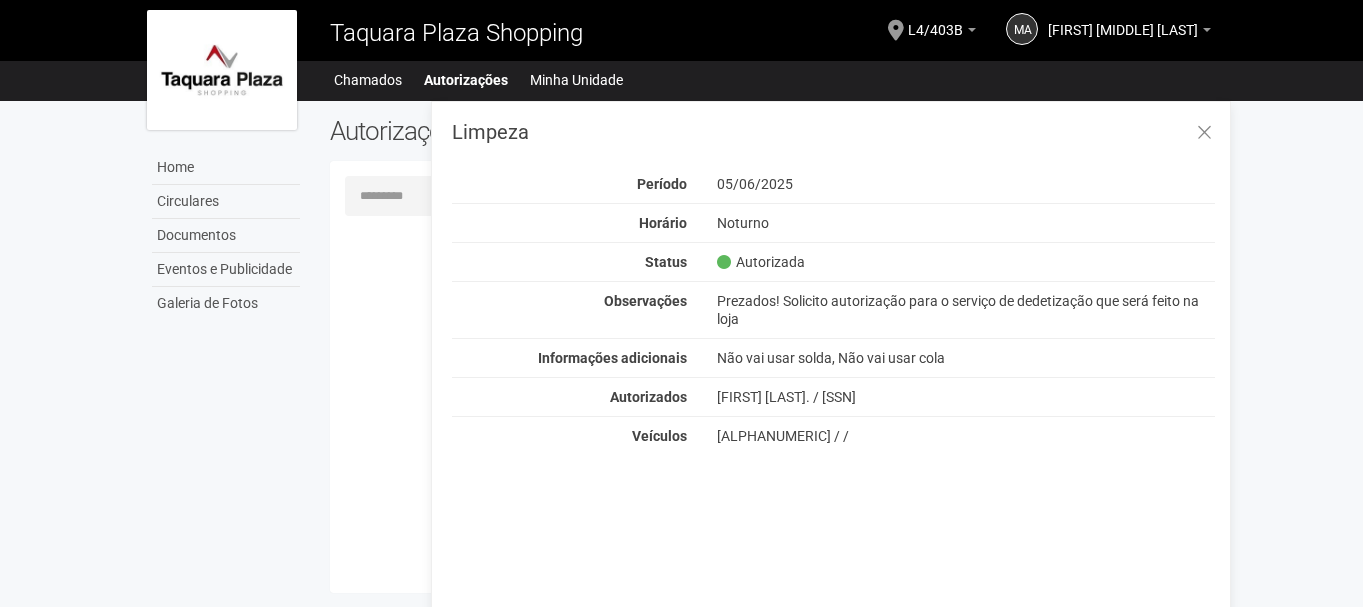 scroll, scrollTop: 0, scrollLeft: 0, axis: both 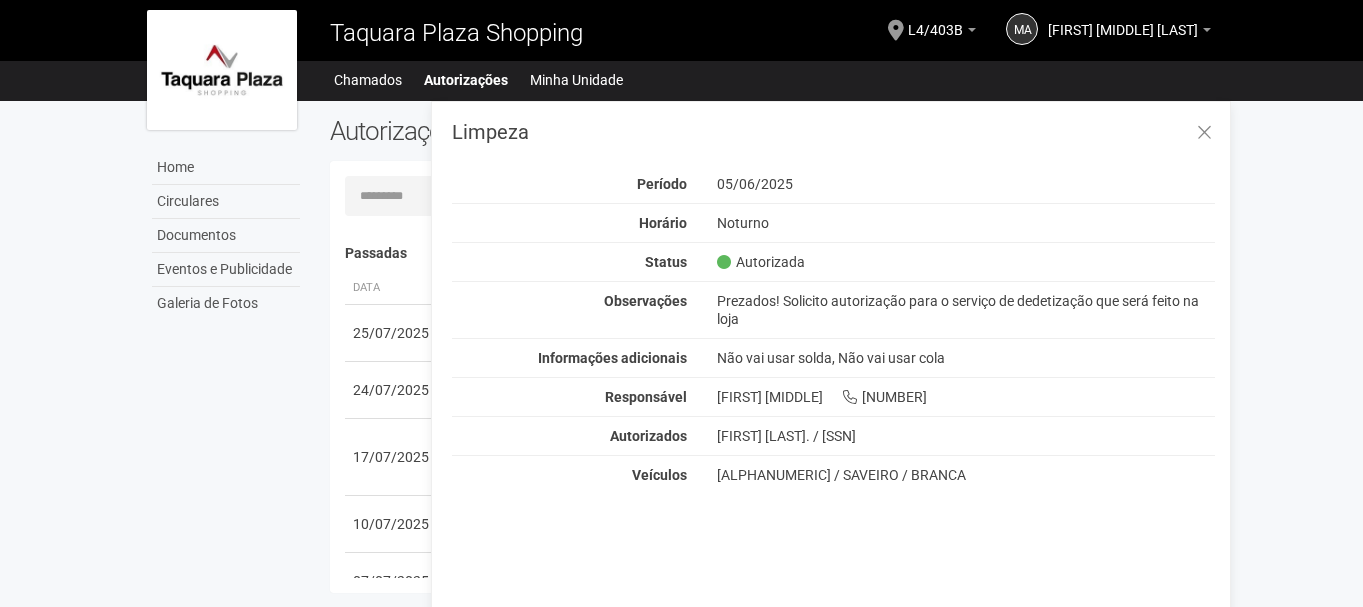 drag, startPoint x: 741, startPoint y: 317, endPoint x: 716, endPoint y: 303, distance: 28.653097 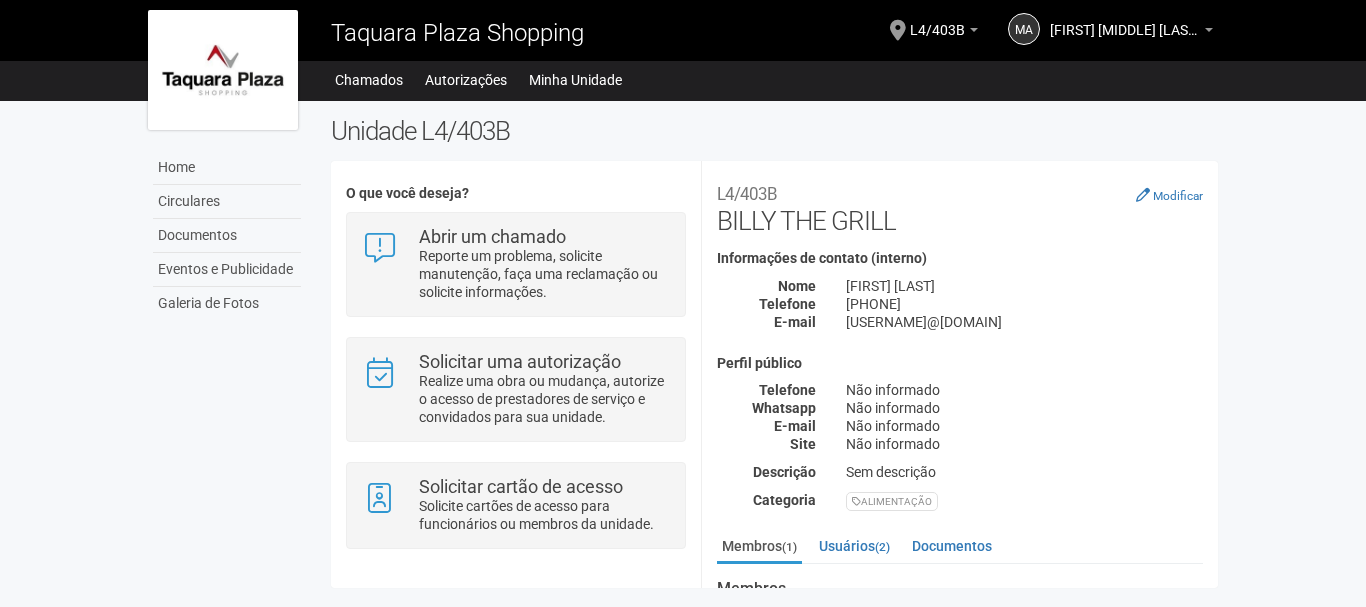 scroll, scrollTop: 0, scrollLeft: 0, axis: both 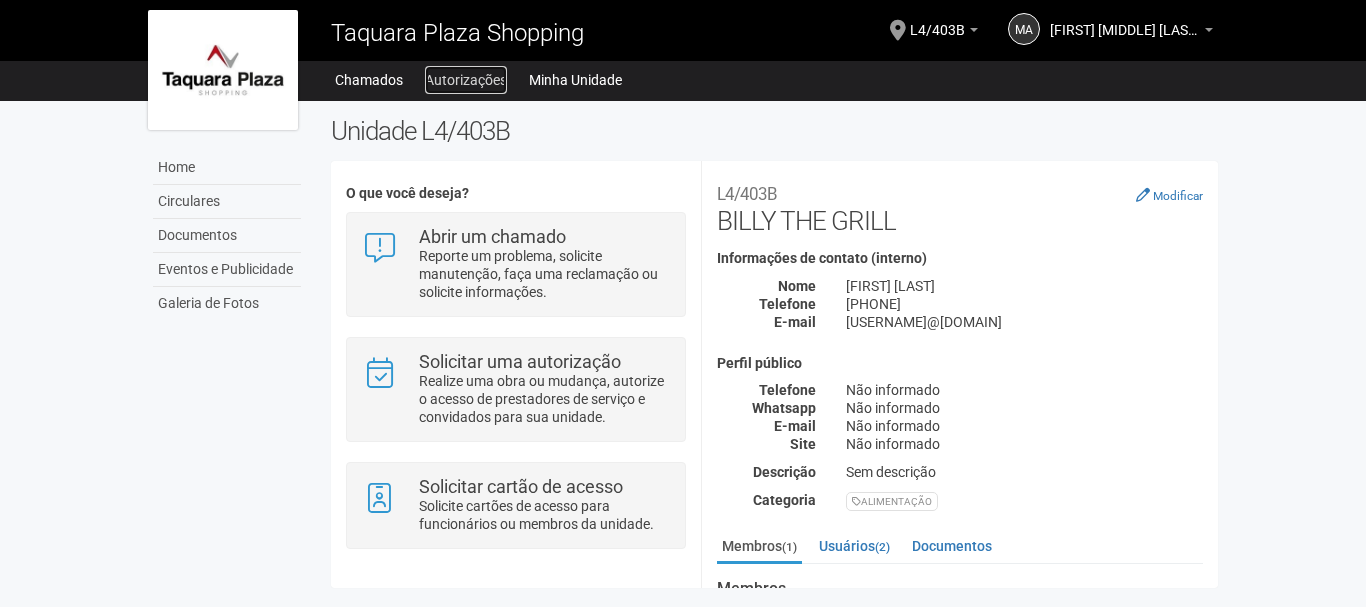 click on "Autorizações" at bounding box center [466, 80] 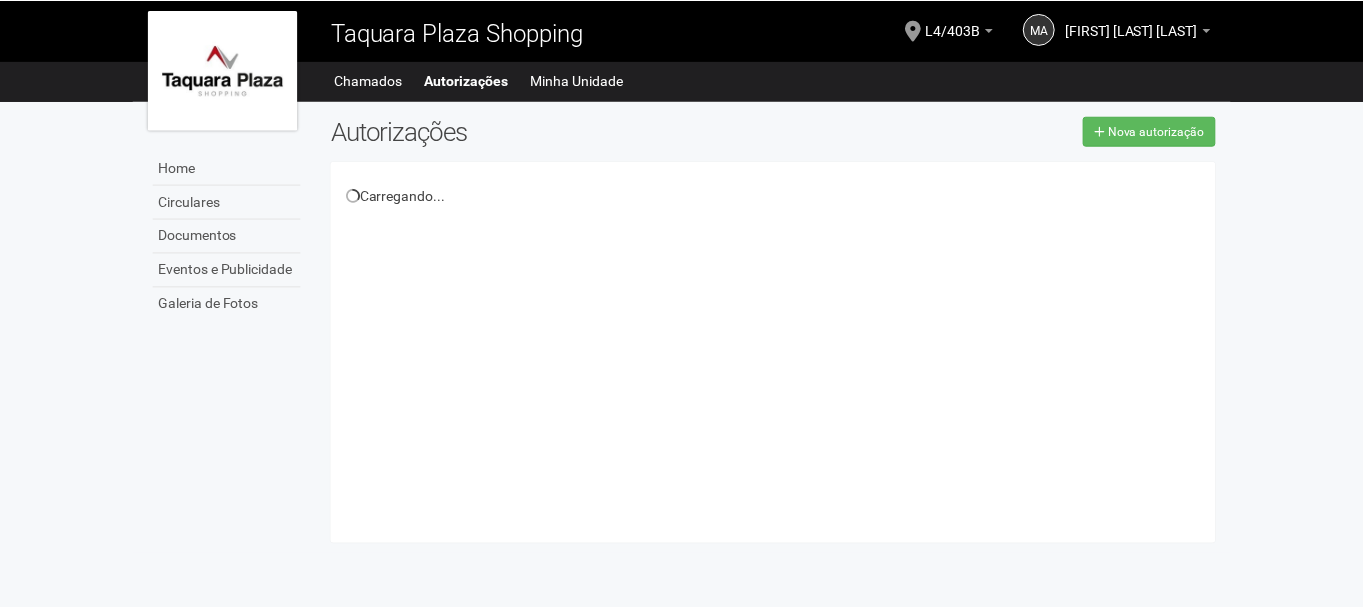 scroll, scrollTop: 0, scrollLeft: 0, axis: both 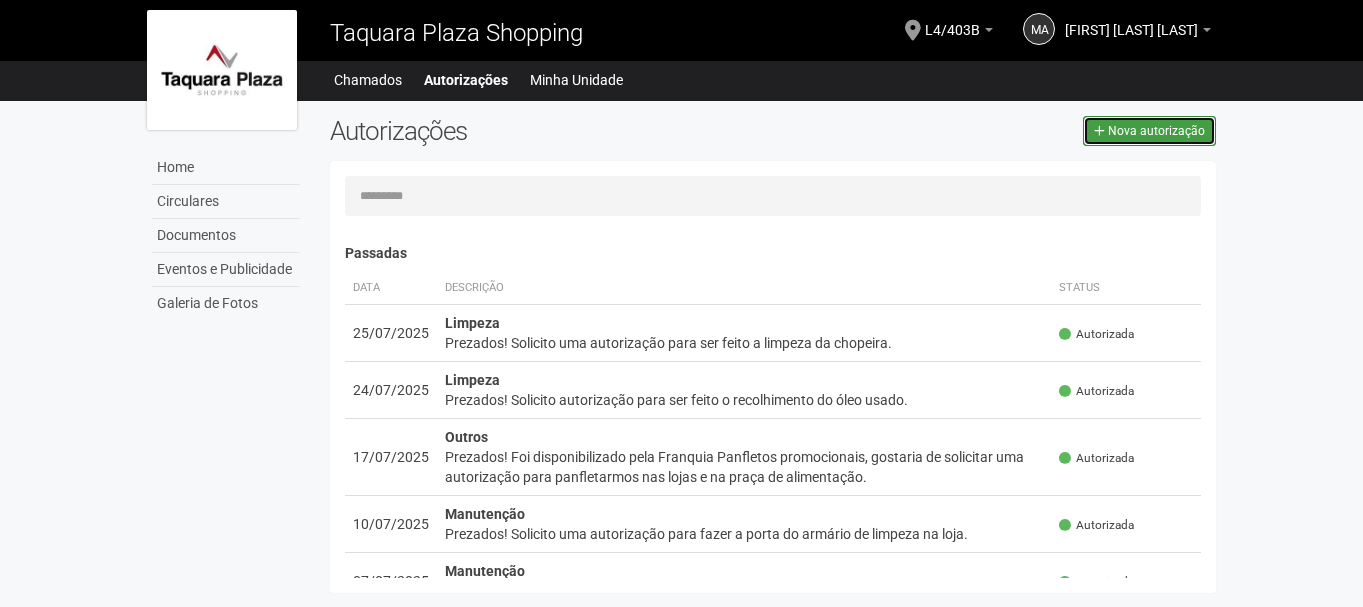 click on "Nova autorização" at bounding box center (1156, 131) 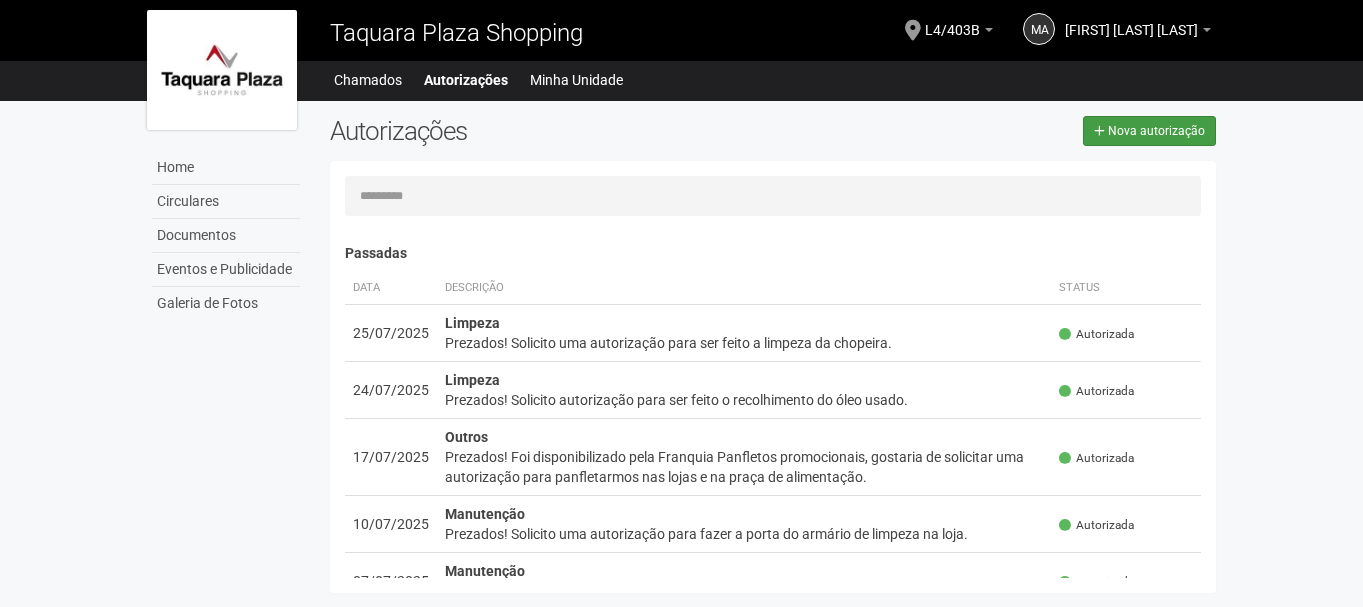 select on "**" 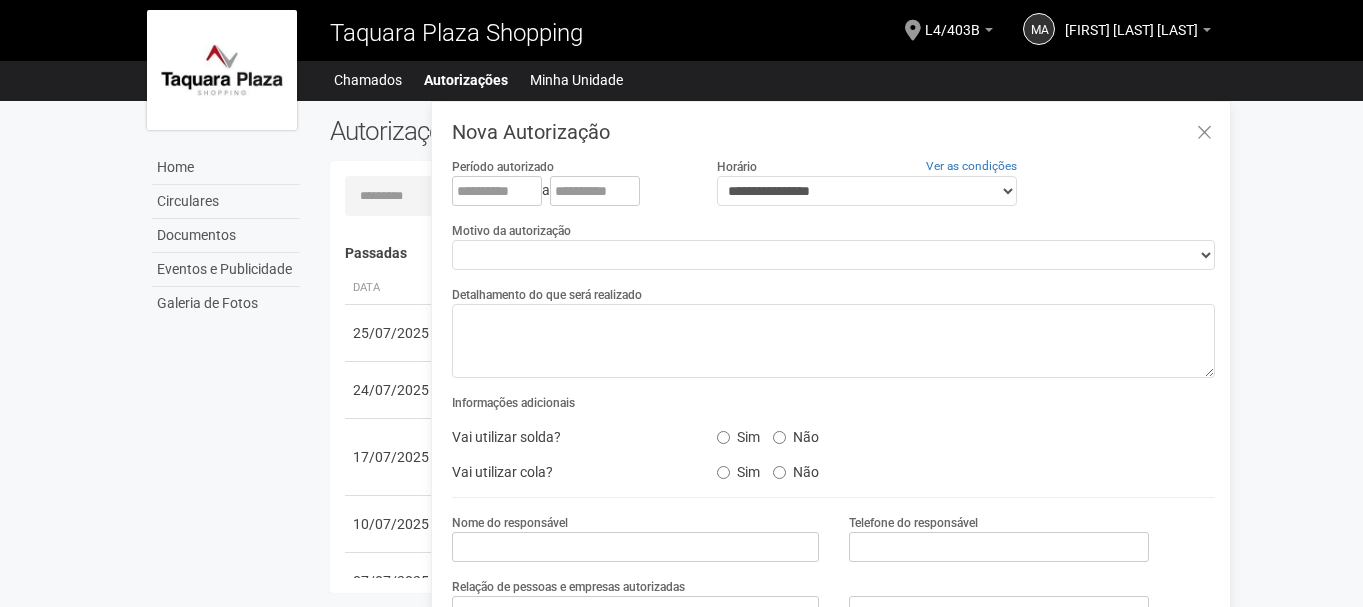 scroll, scrollTop: 31, scrollLeft: 0, axis: vertical 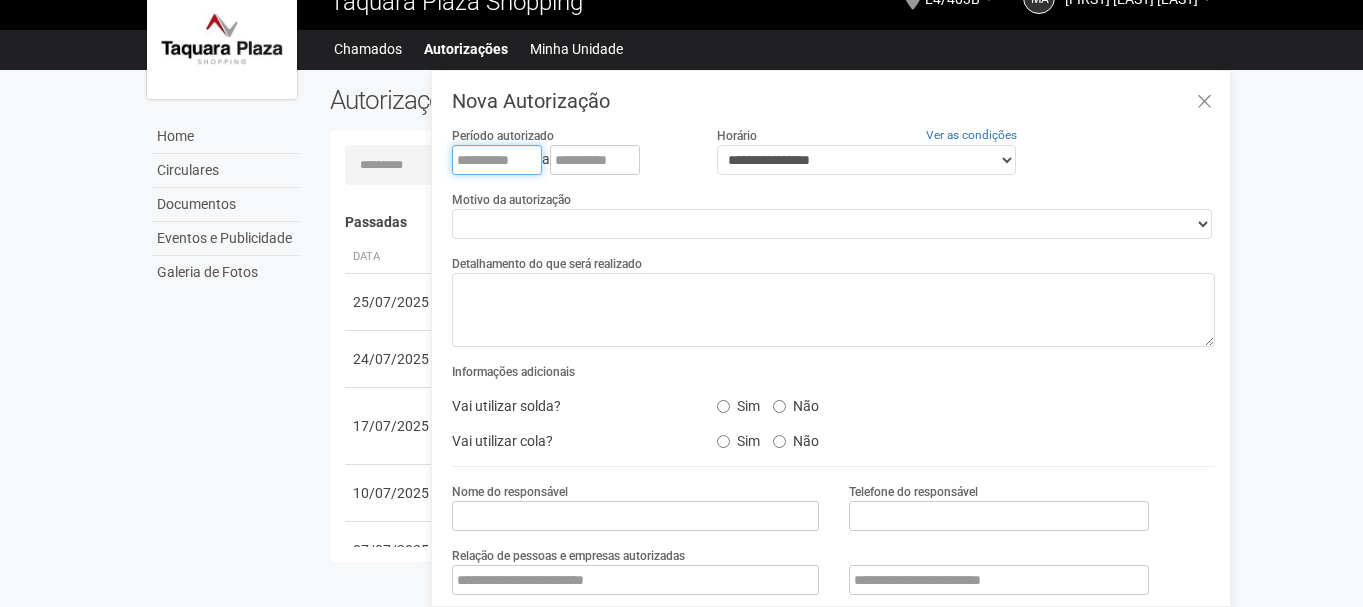 click at bounding box center (497, 160) 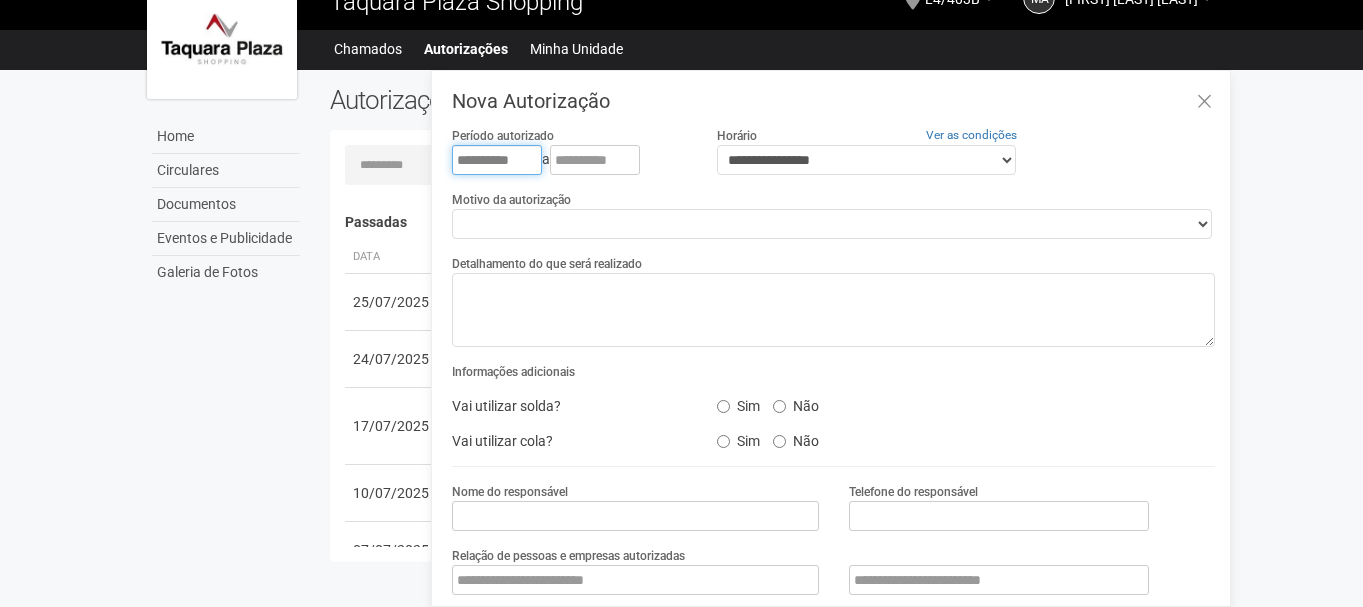 type on "**********" 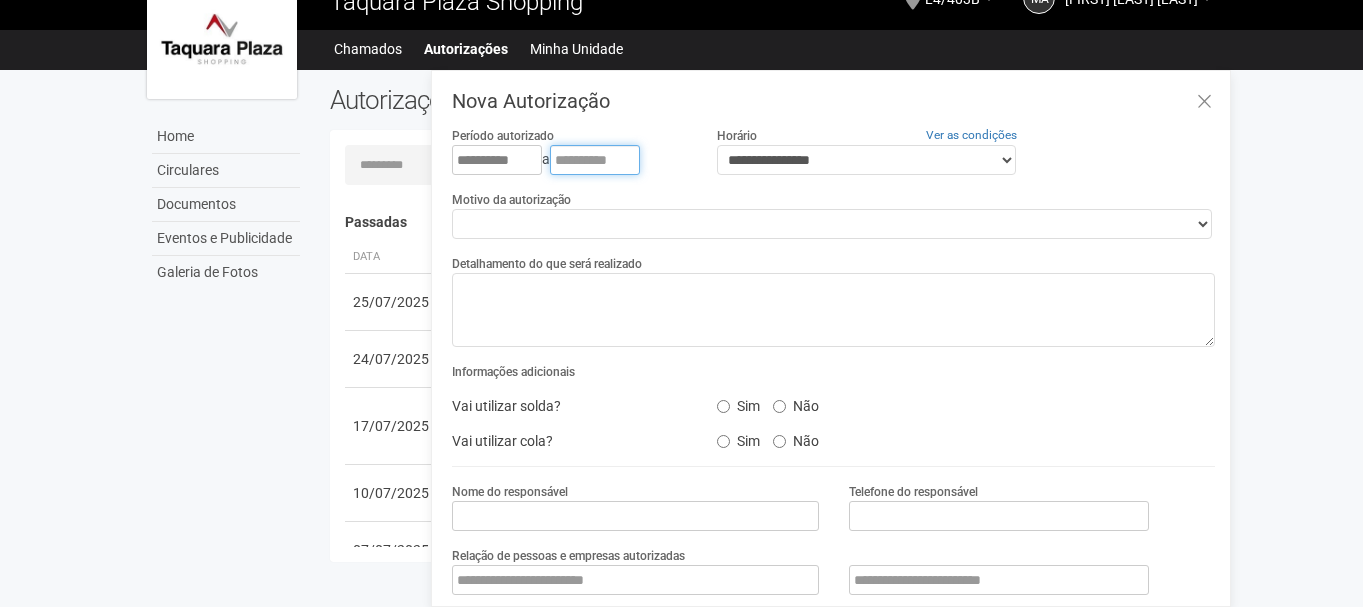 click at bounding box center [595, 160] 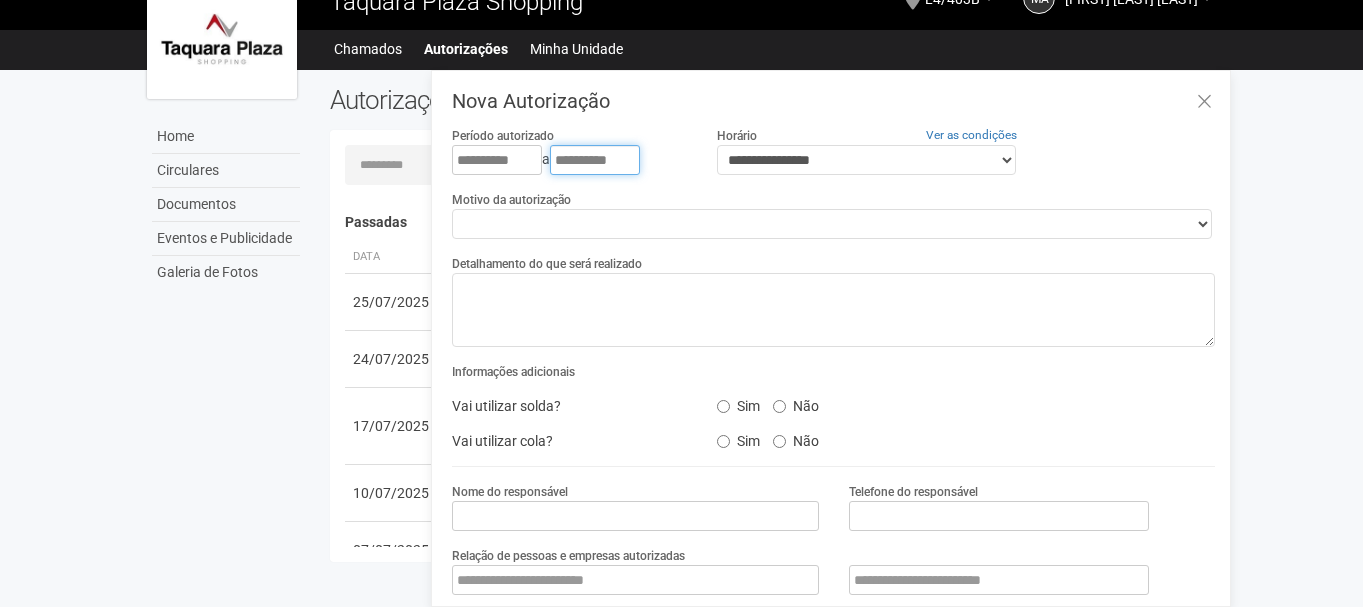 type on "**********" 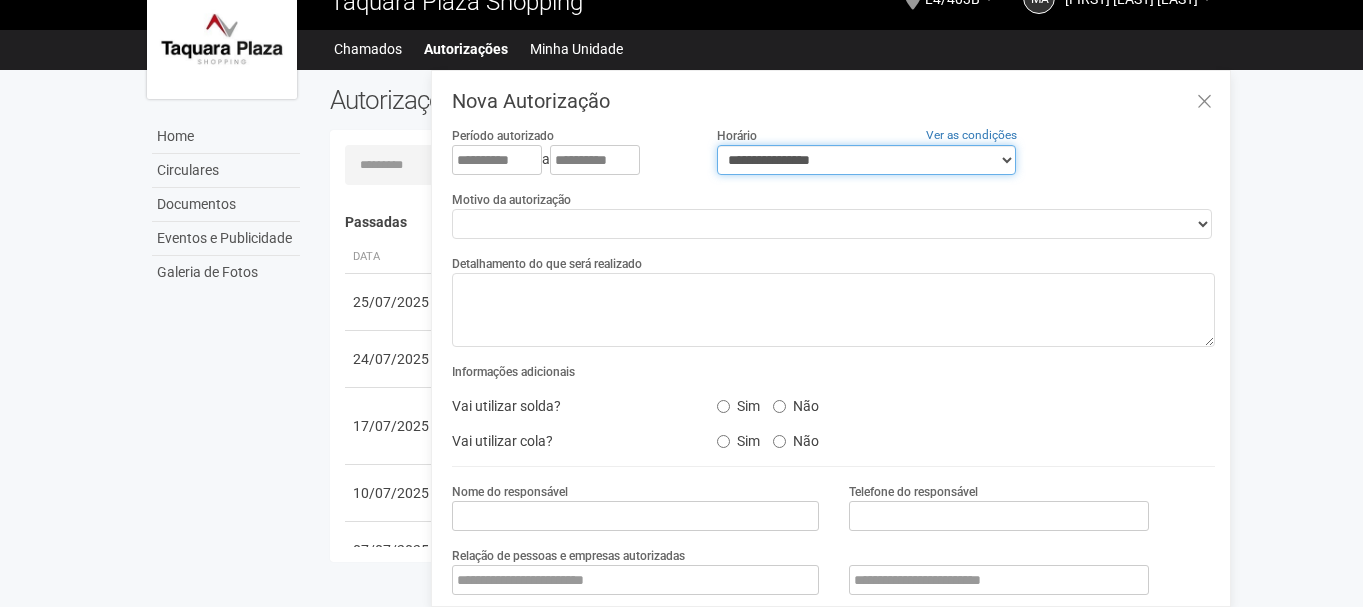 click on "**********" at bounding box center [866, 160] 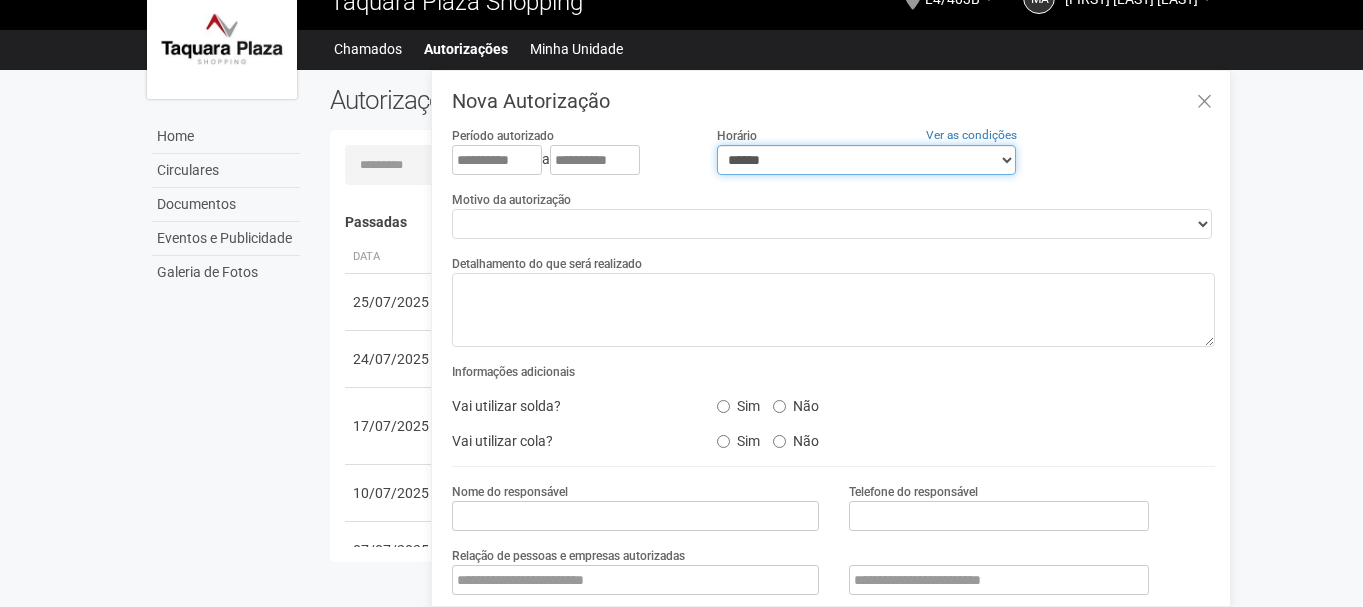 click on "**********" at bounding box center (866, 160) 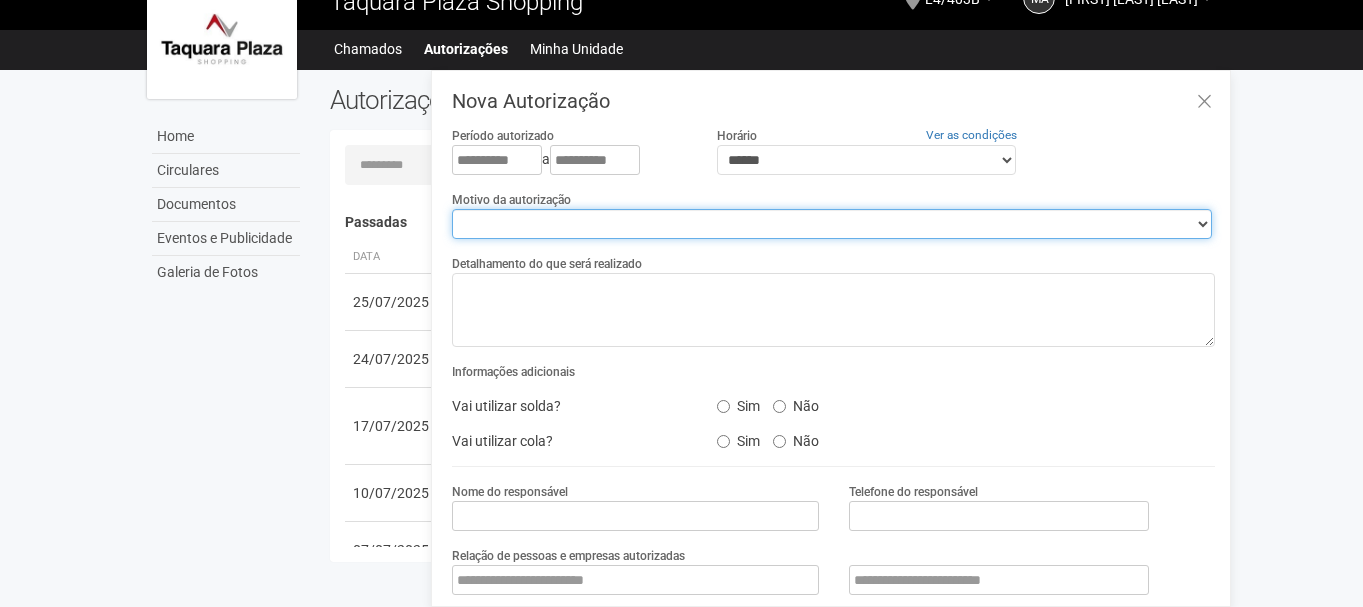 click on "**********" at bounding box center [832, 224] 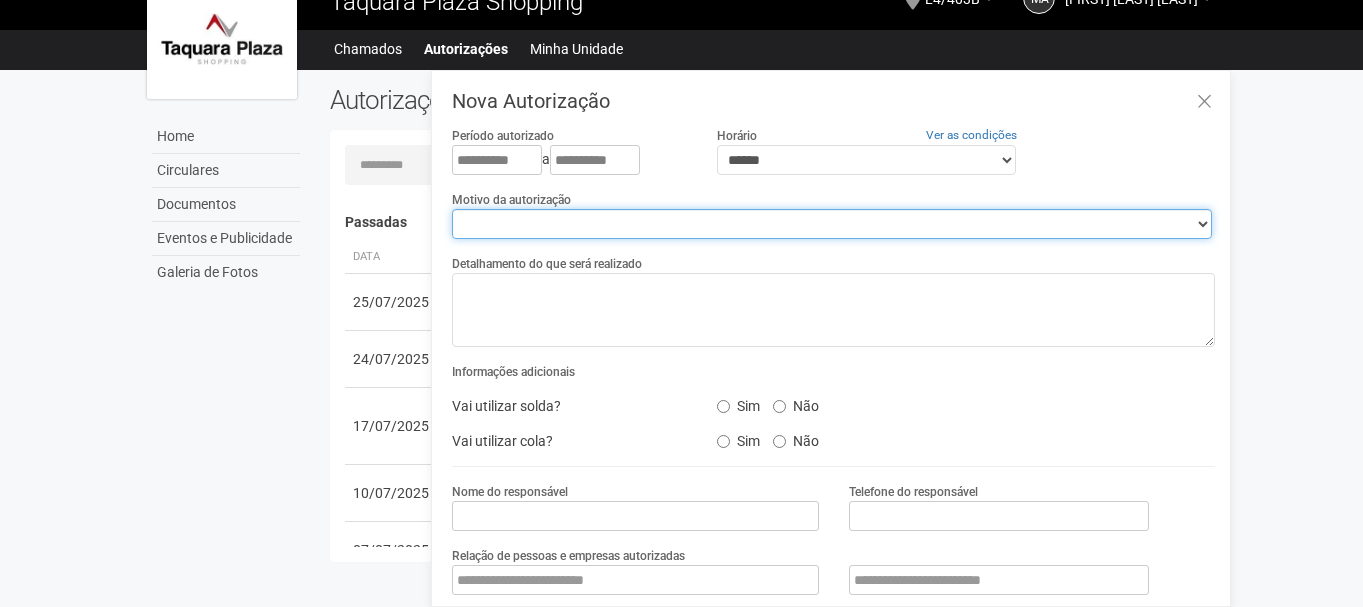 select on "*******" 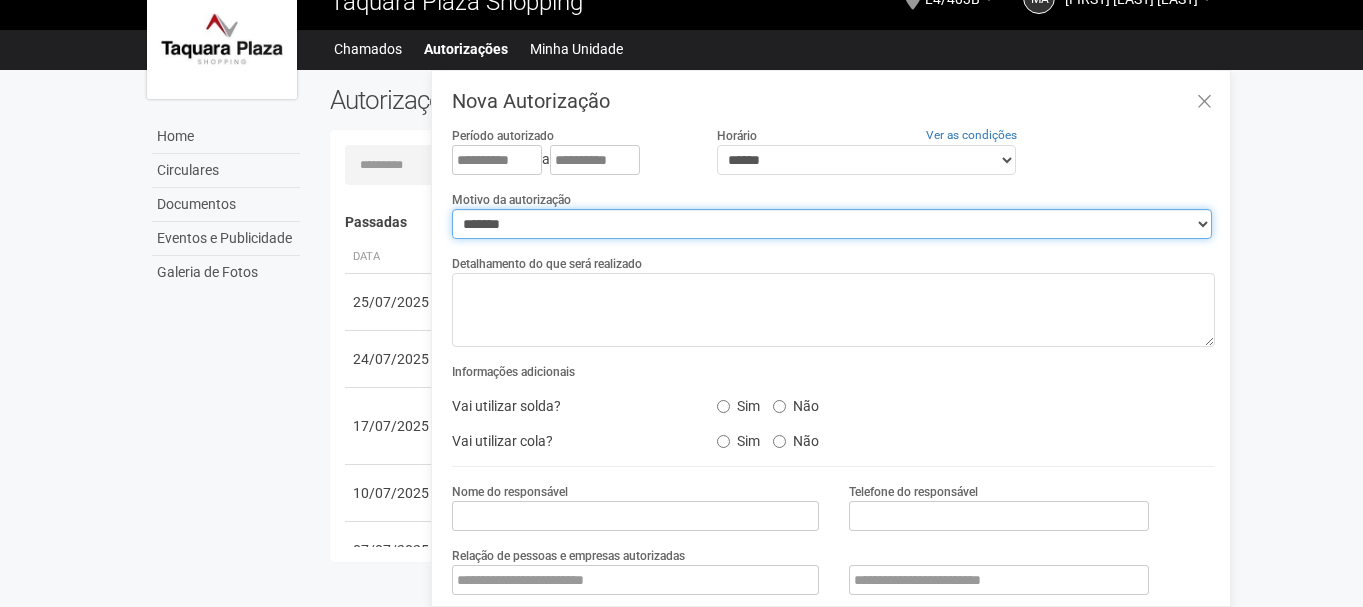 click on "**********" at bounding box center (832, 224) 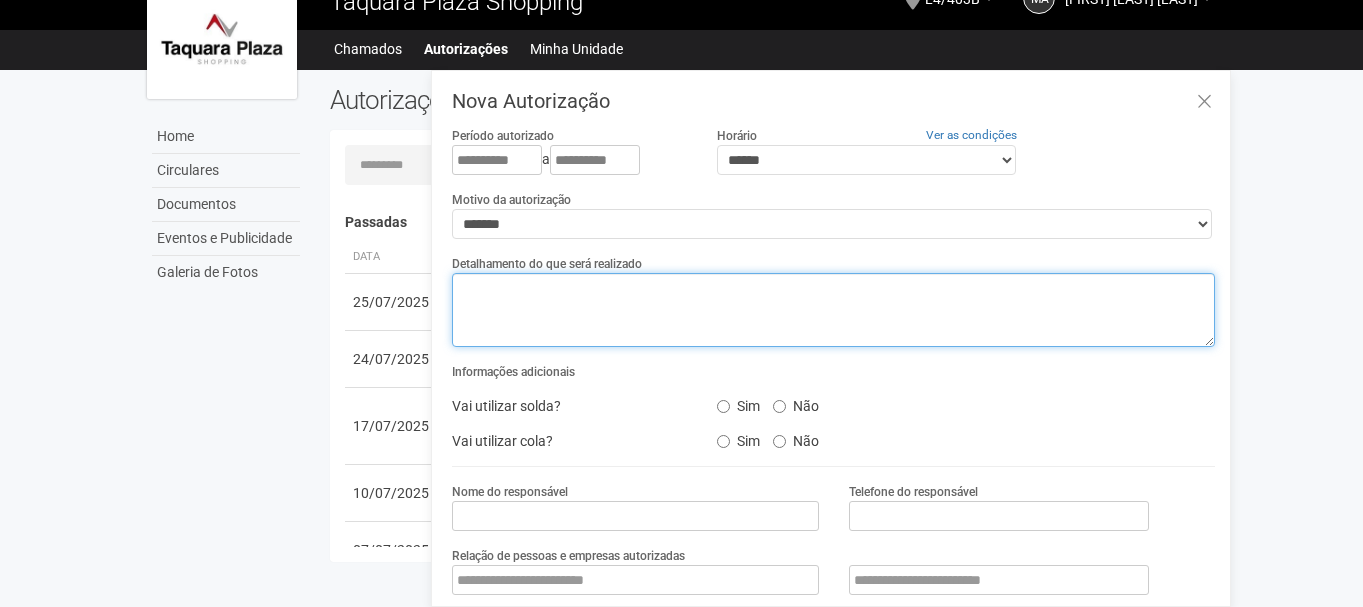 click at bounding box center [833, 310] 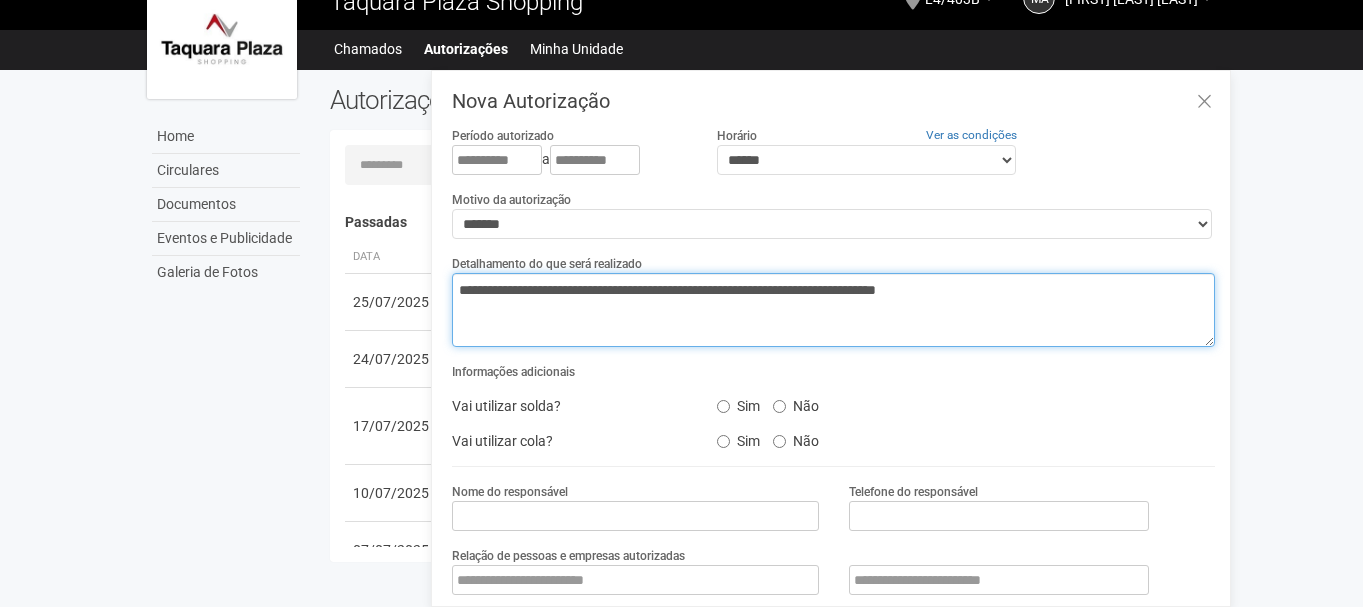 type on "**********" 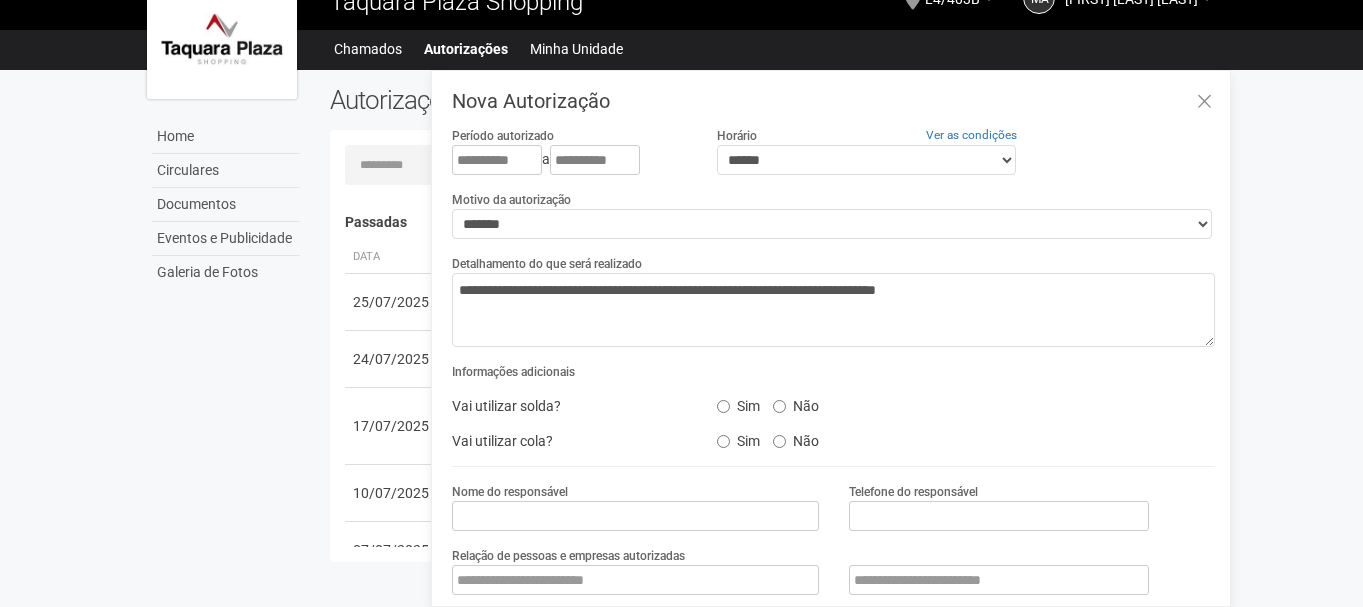 click on "Não" at bounding box center (796, 403) 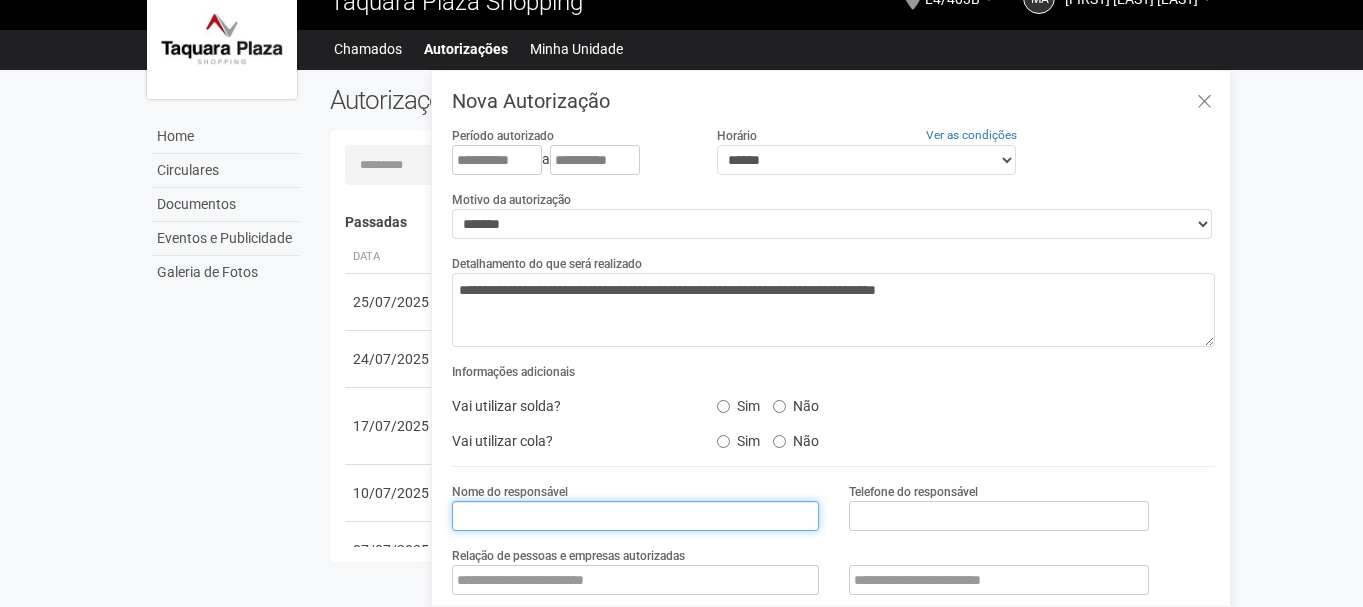click at bounding box center [635, 516] 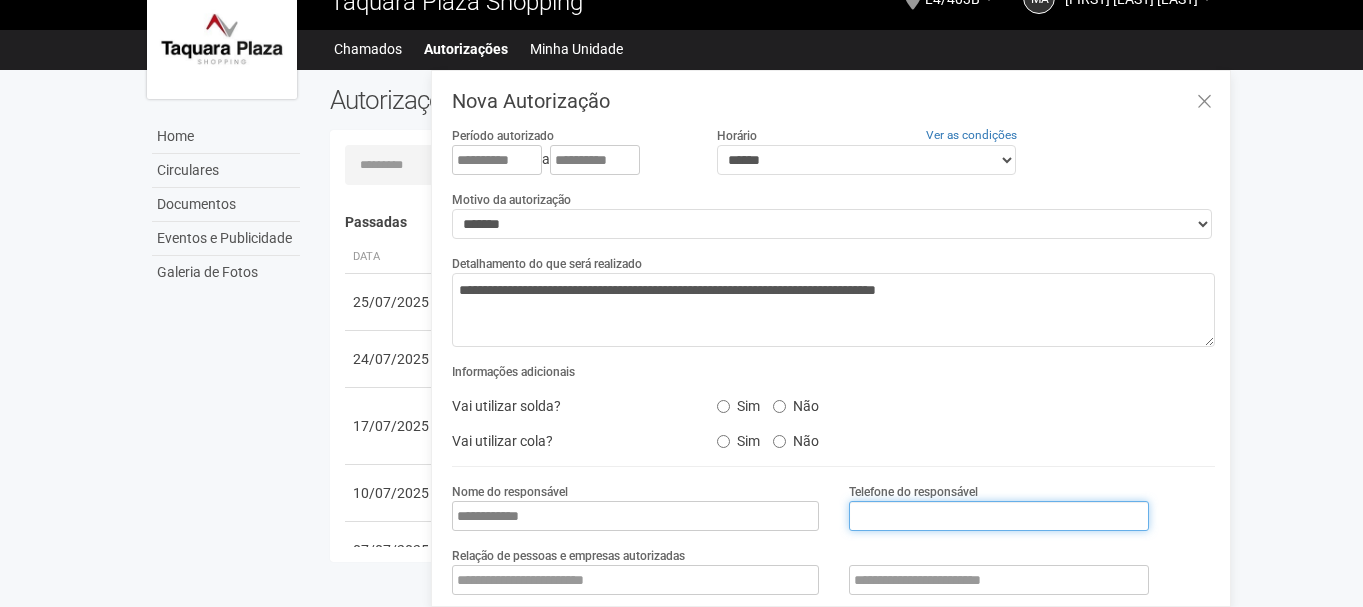 click at bounding box center (999, 516) 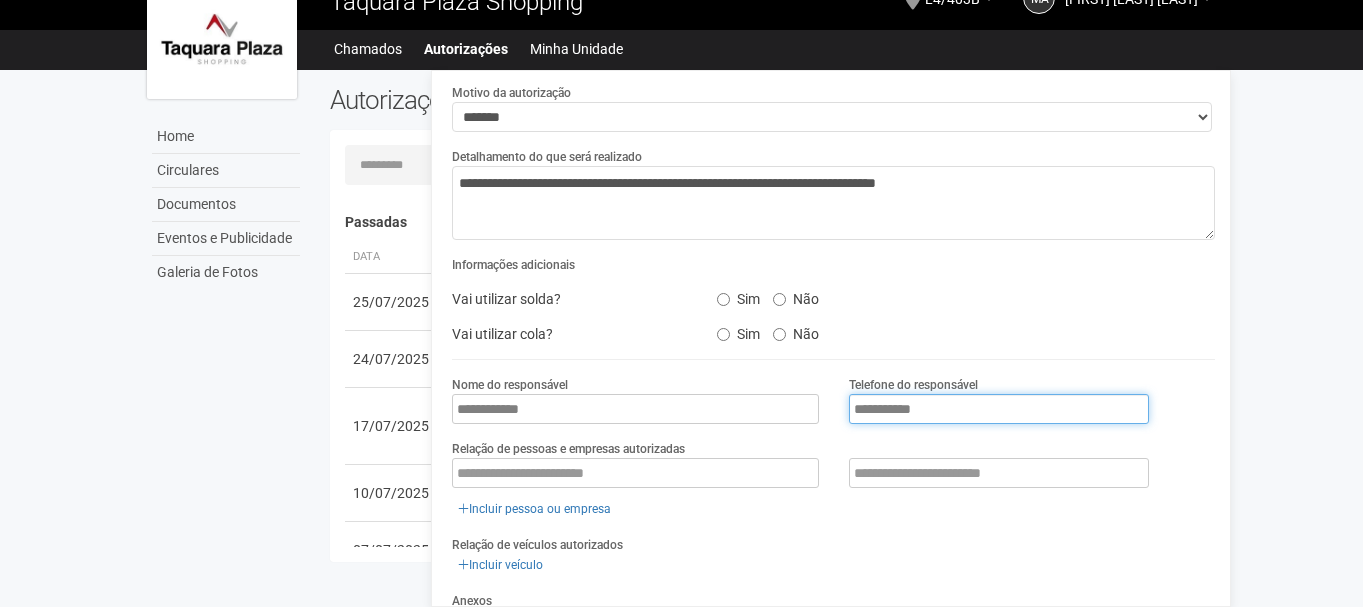scroll, scrollTop: 156, scrollLeft: 0, axis: vertical 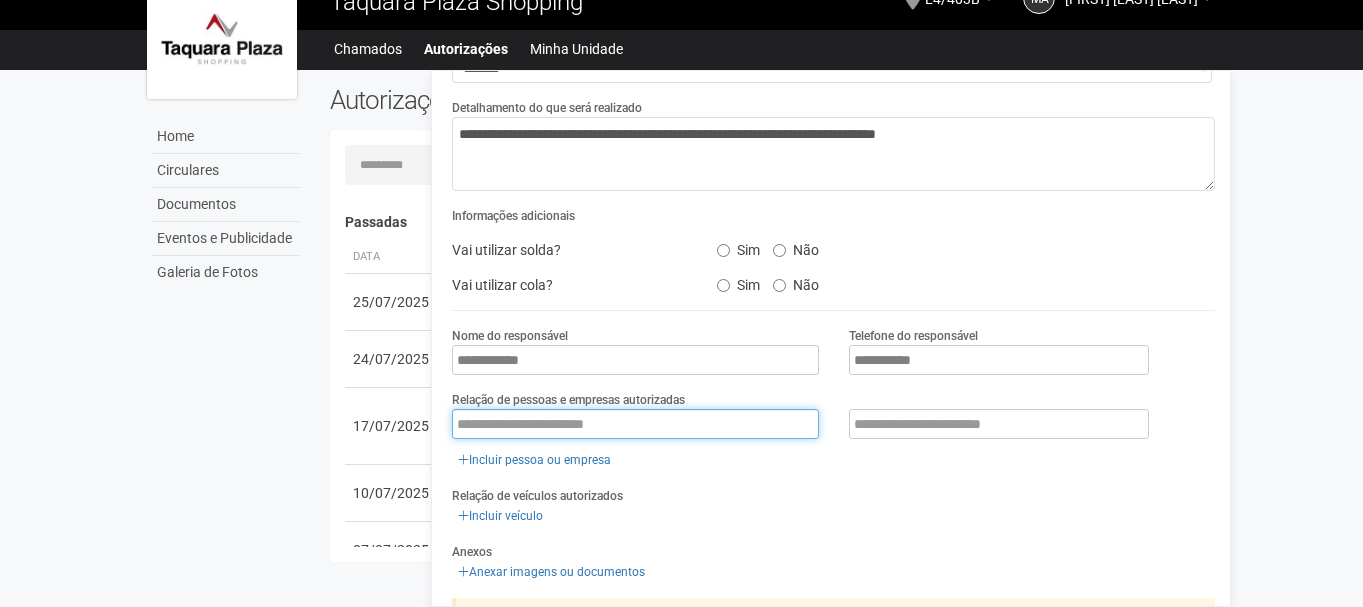 click at bounding box center (635, 424) 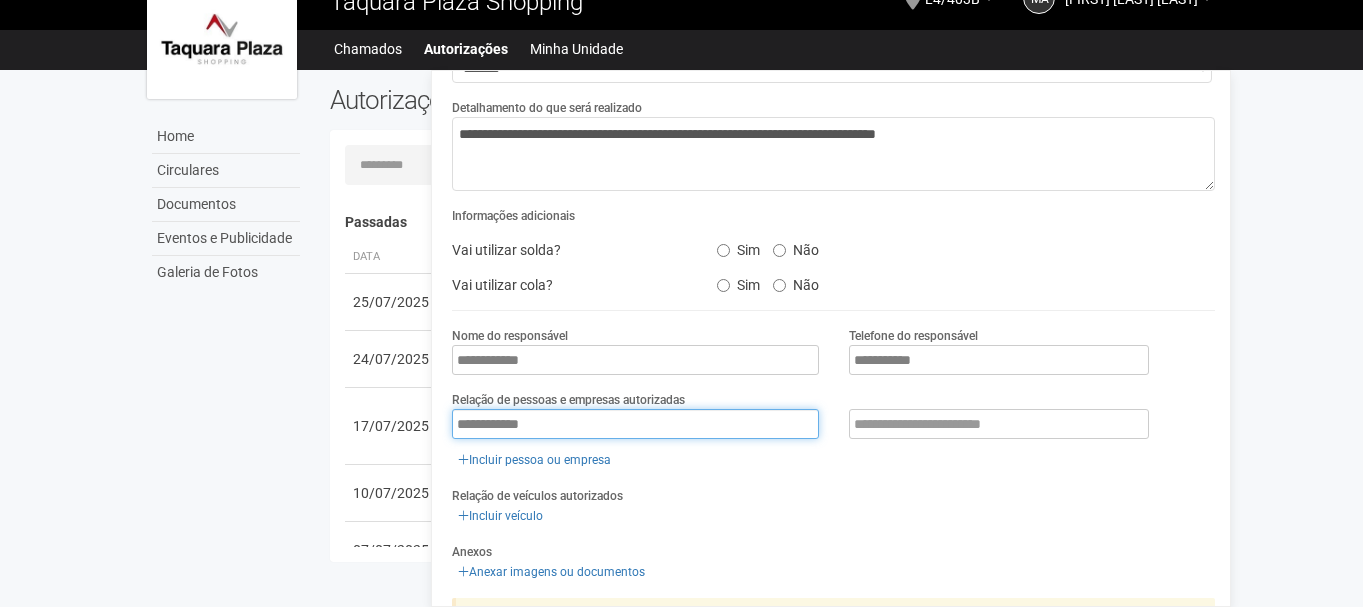 type on "**********" 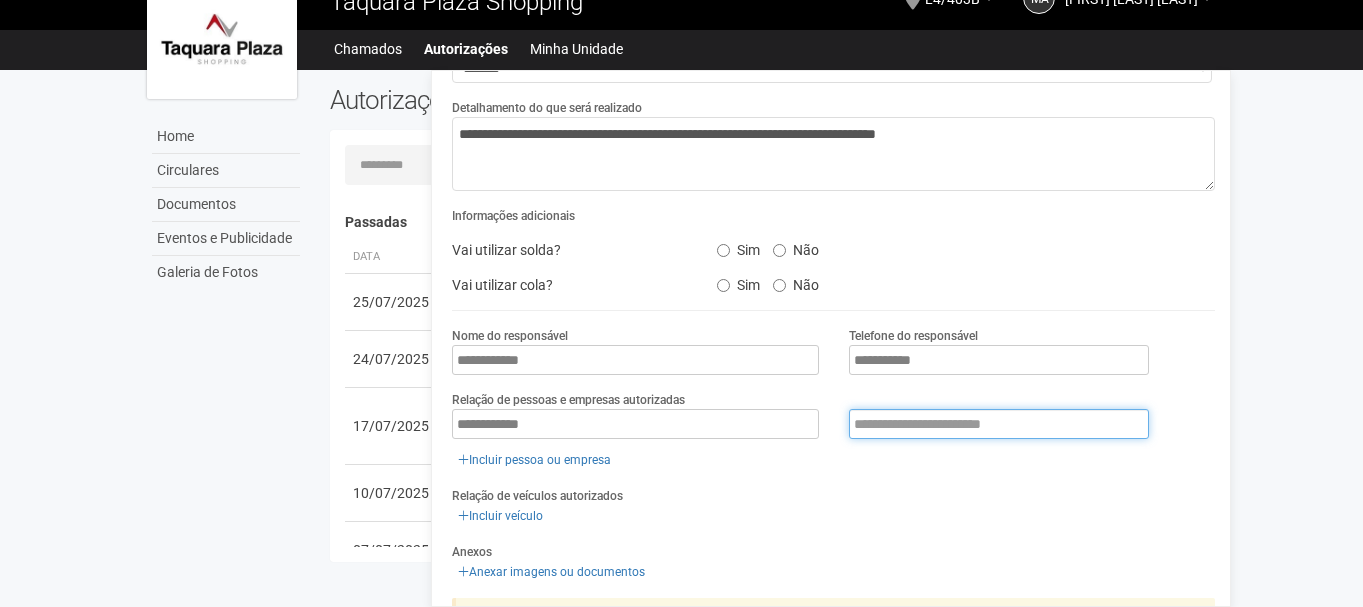 click at bounding box center (999, 424) 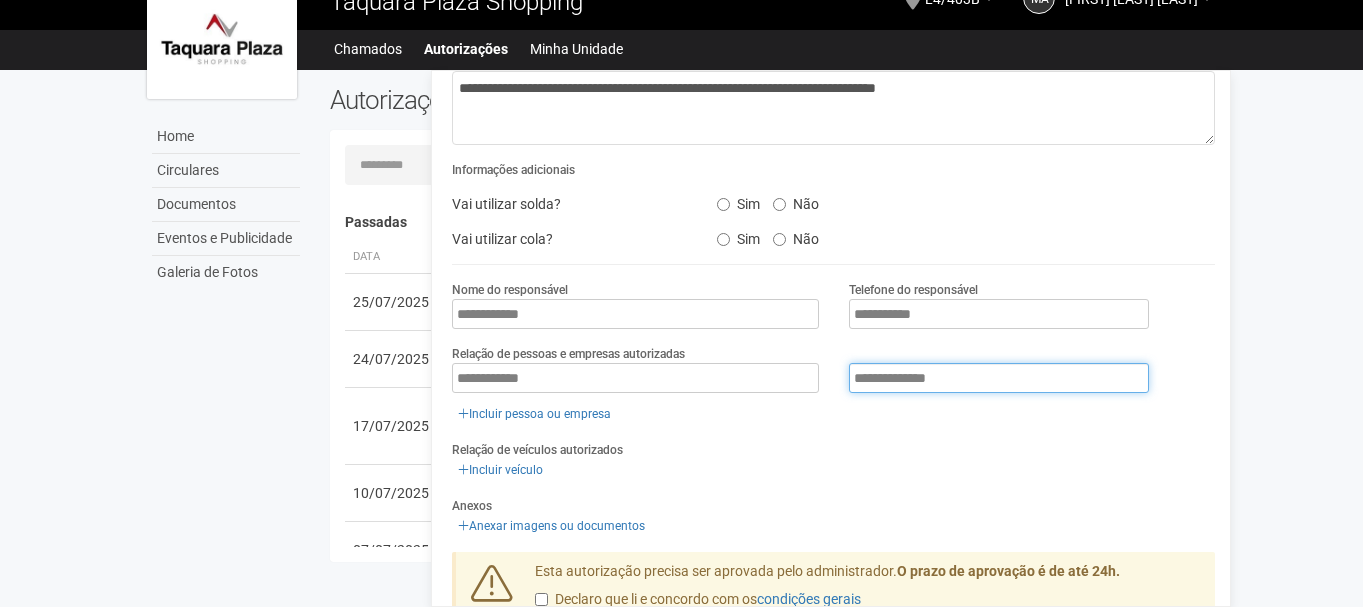 scroll, scrollTop: 289, scrollLeft: 0, axis: vertical 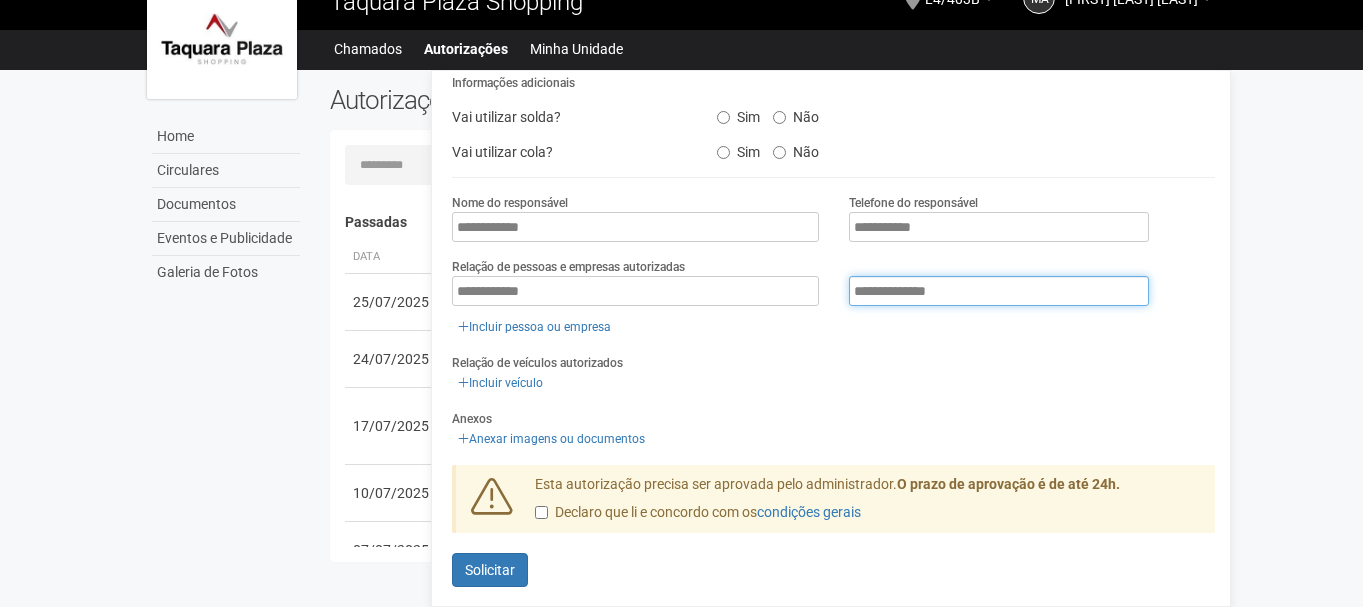 type on "**********" 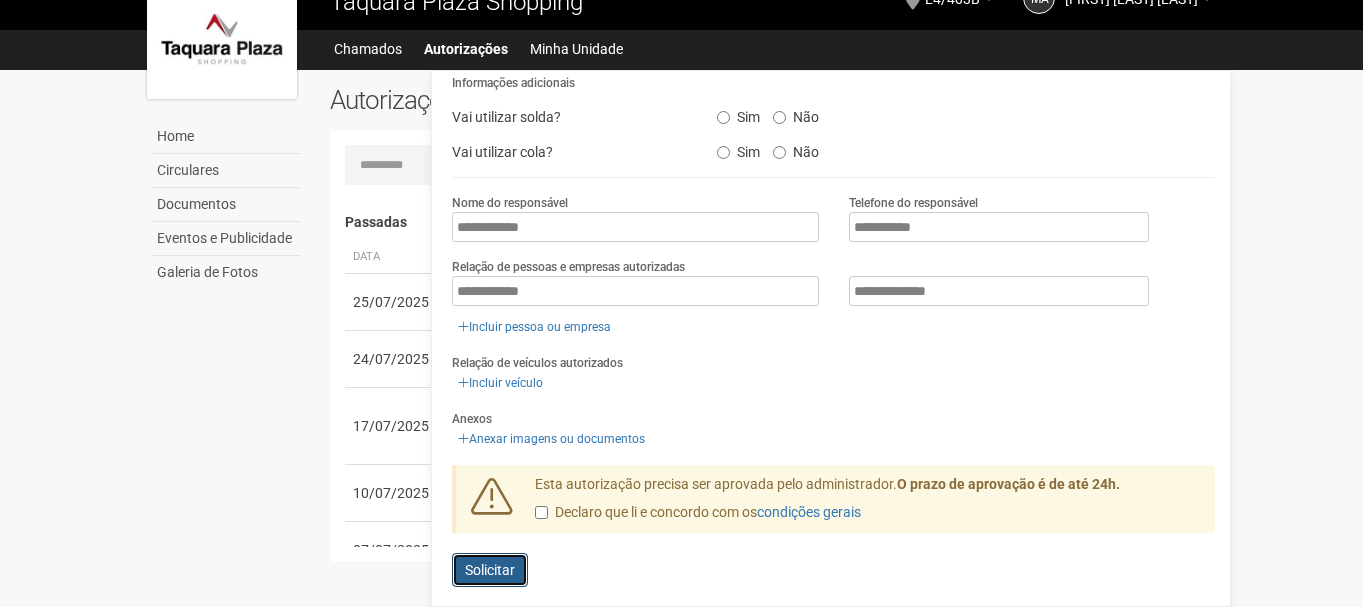 click on "Solicitar" at bounding box center [490, 570] 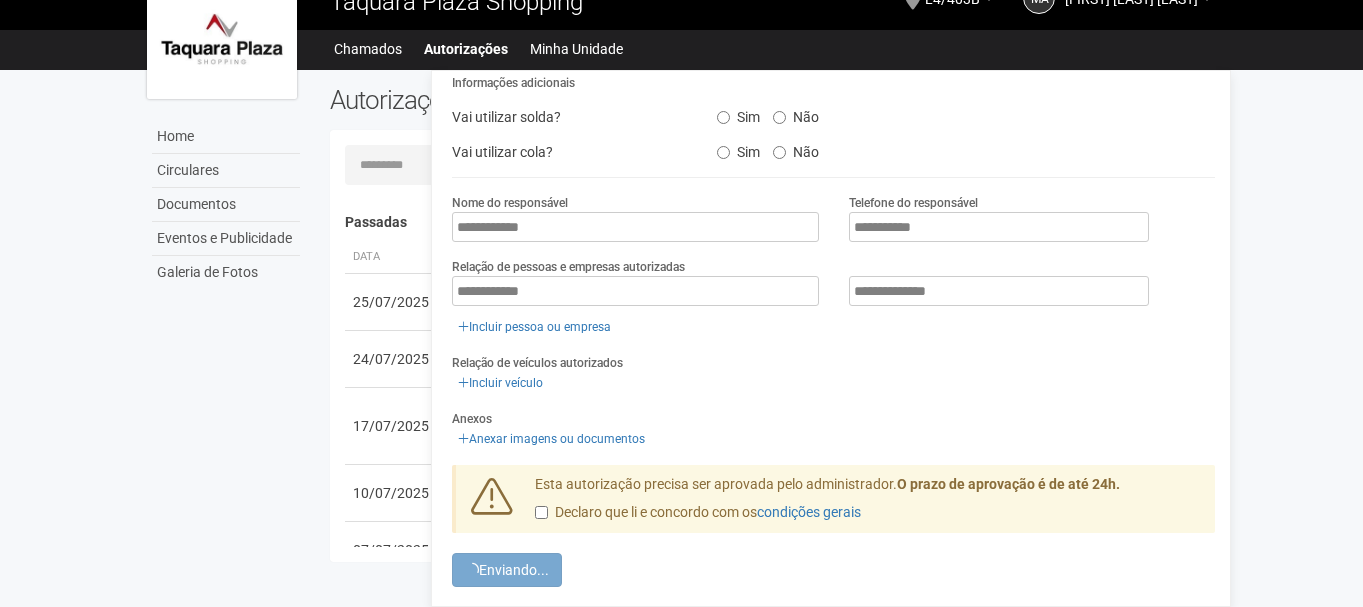 scroll, scrollTop: 0, scrollLeft: 0, axis: both 